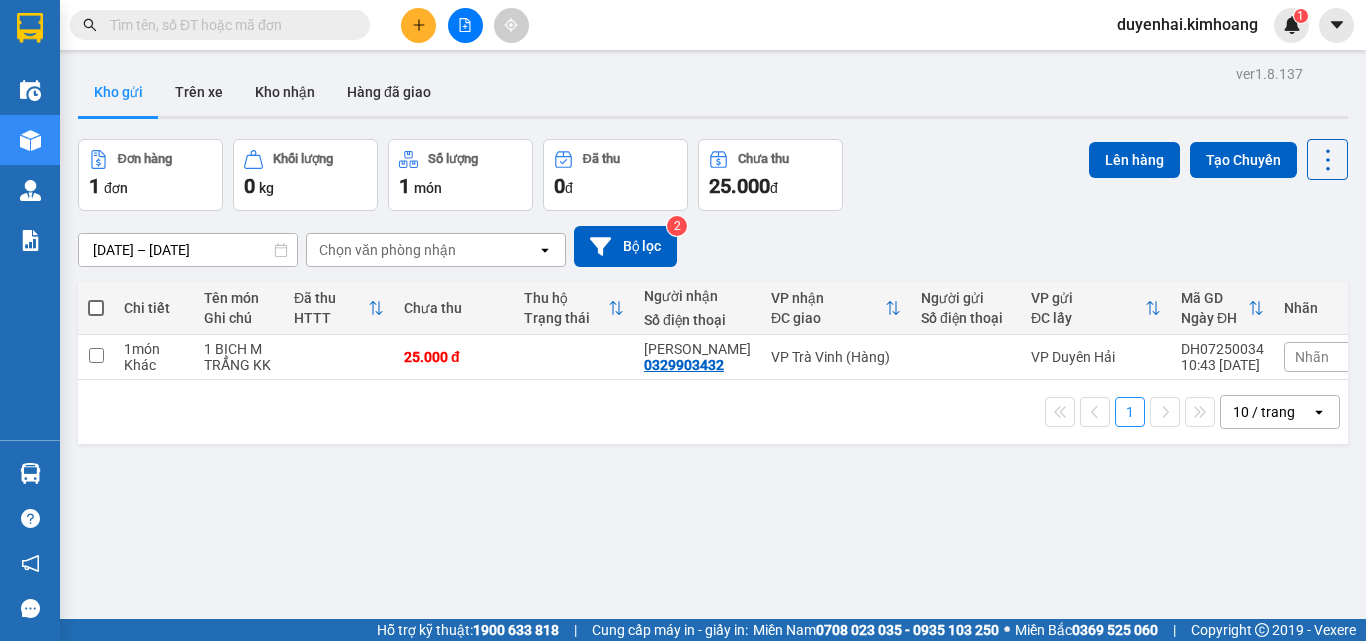 scroll, scrollTop: 0, scrollLeft: 0, axis: both 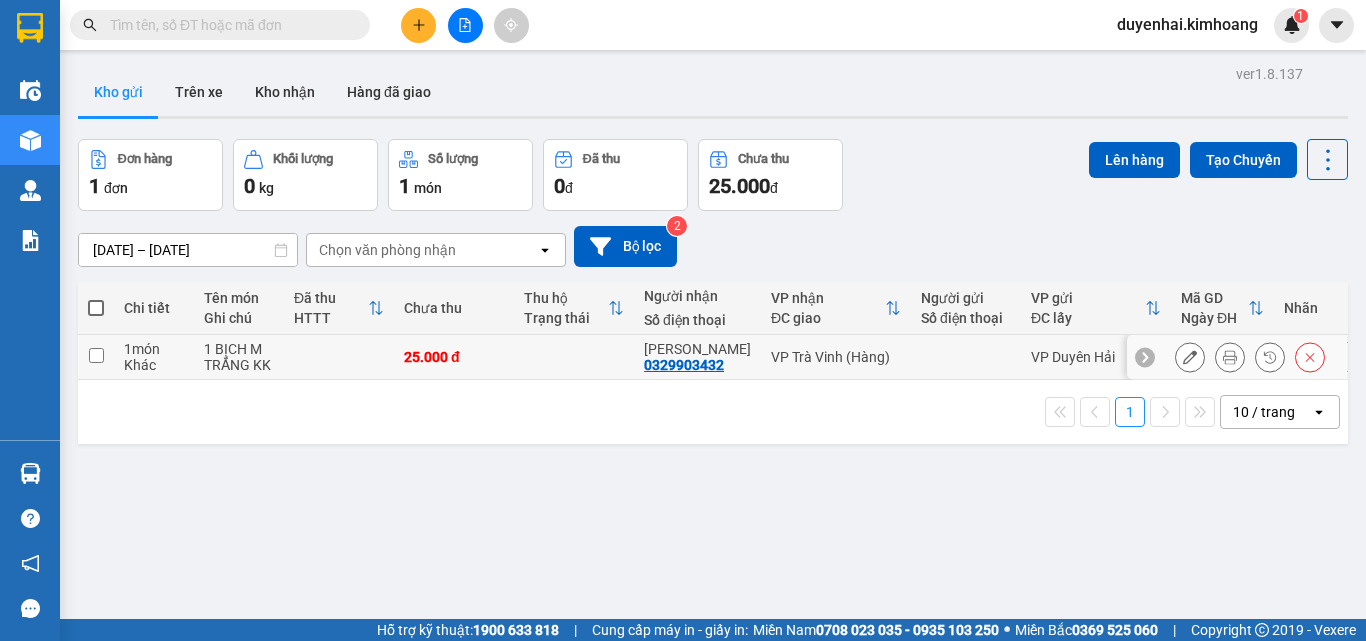 click at bounding box center [96, 355] 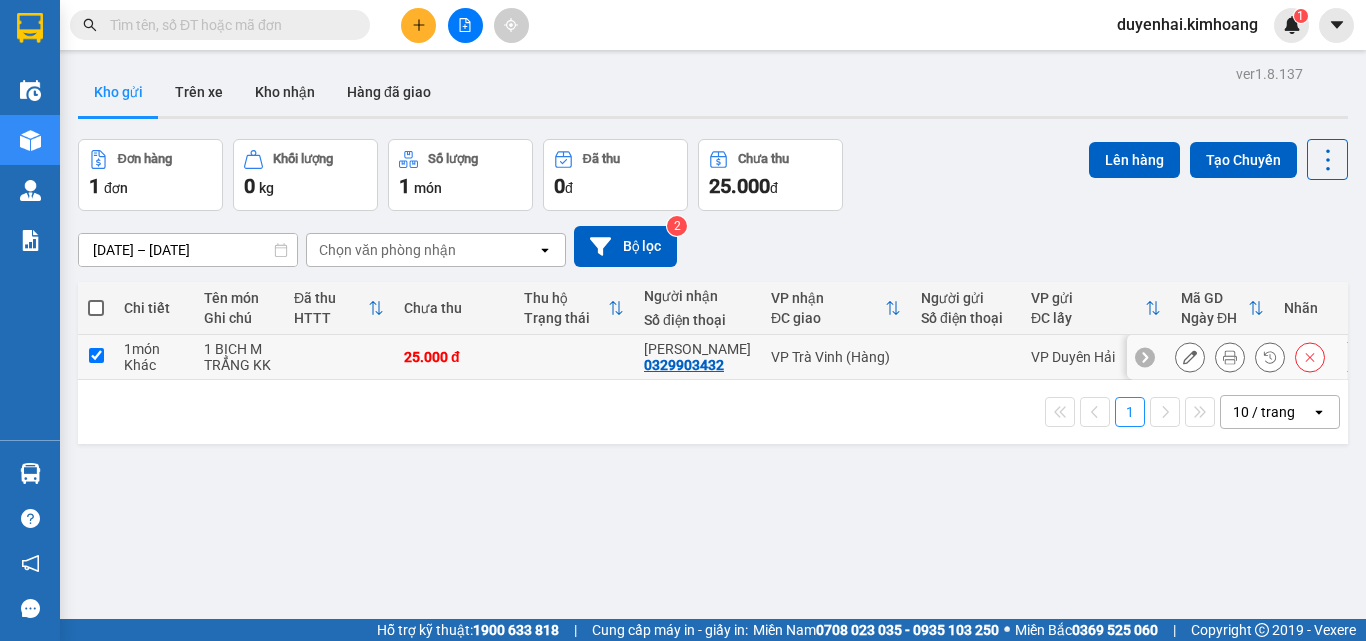 checkbox on "true" 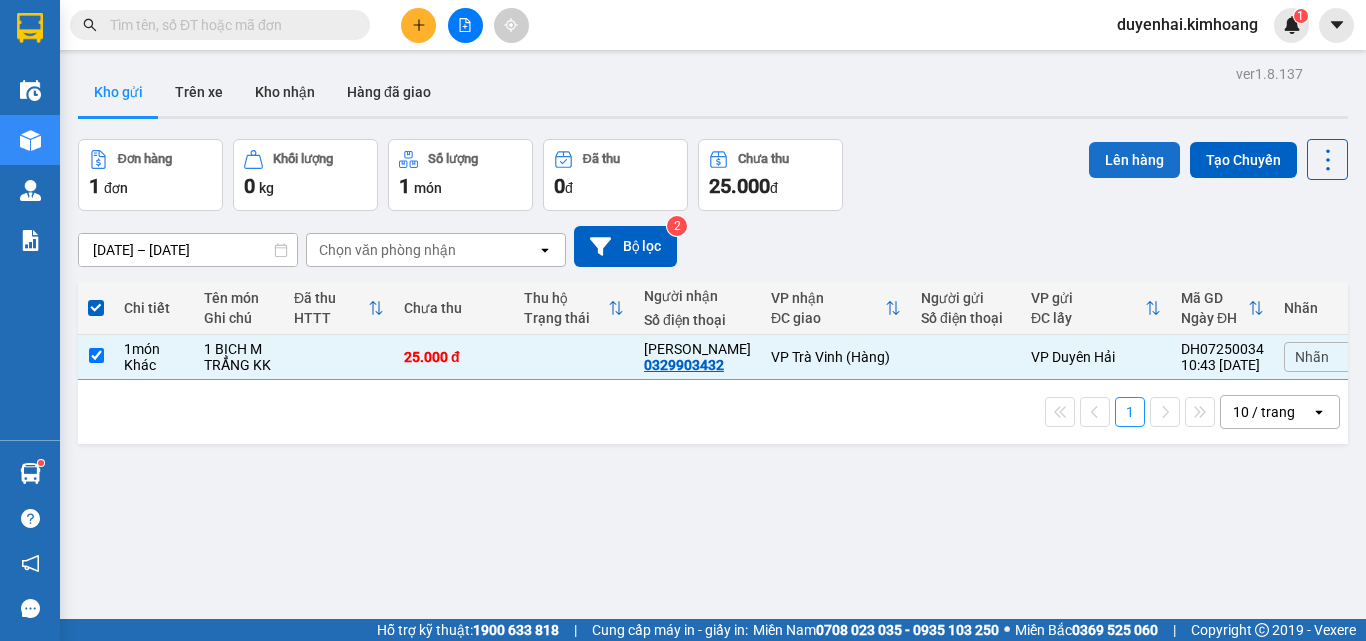 click on "Lên hàng" at bounding box center [1134, 160] 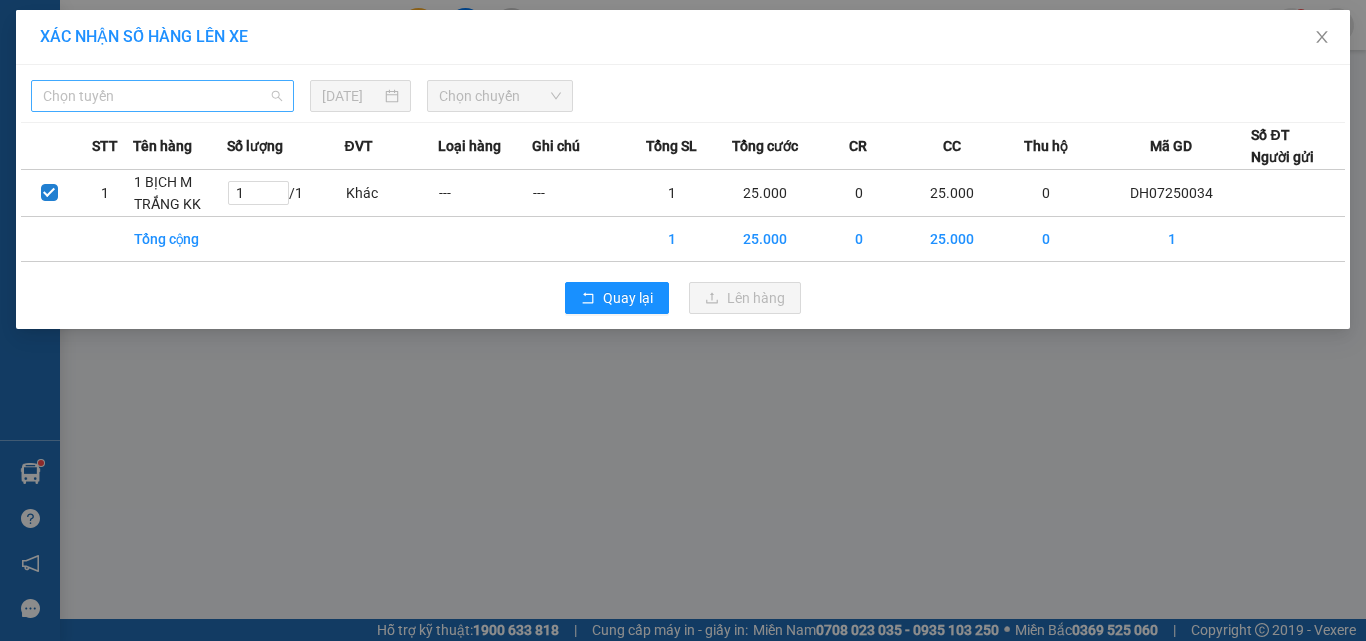 click on "Chọn tuyến" at bounding box center [162, 96] 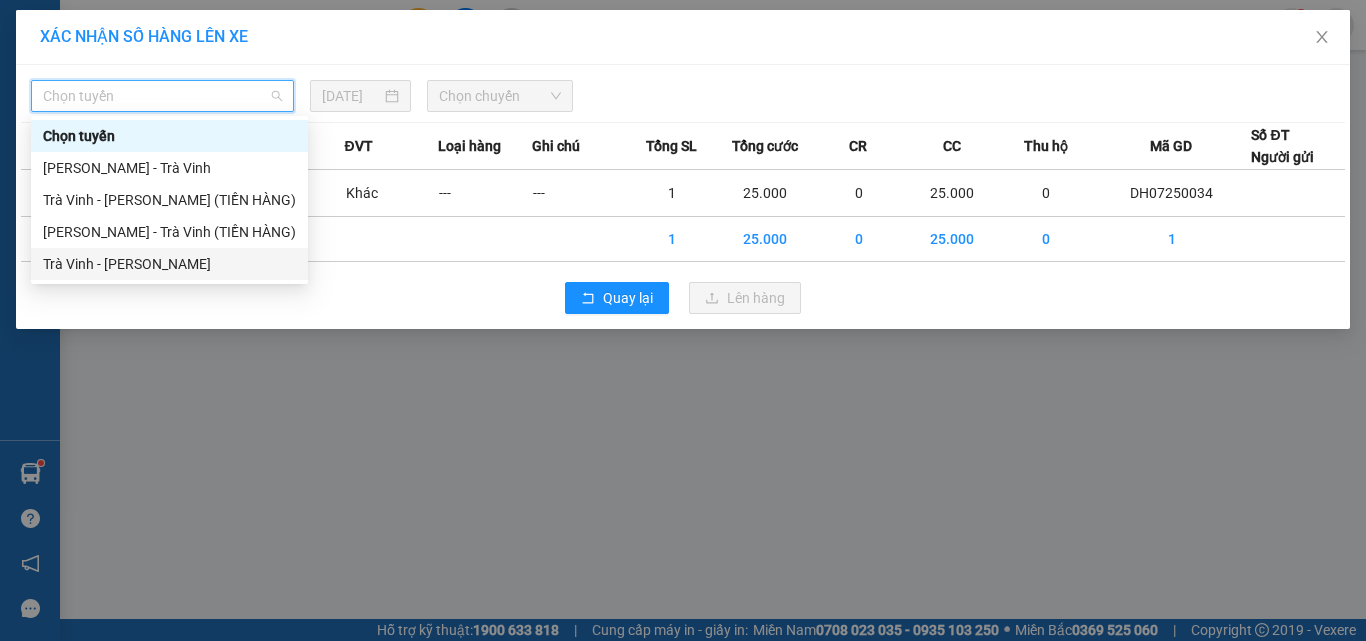 click on "Trà Vinh - [PERSON_NAME]" at bounding box center [169, 264] 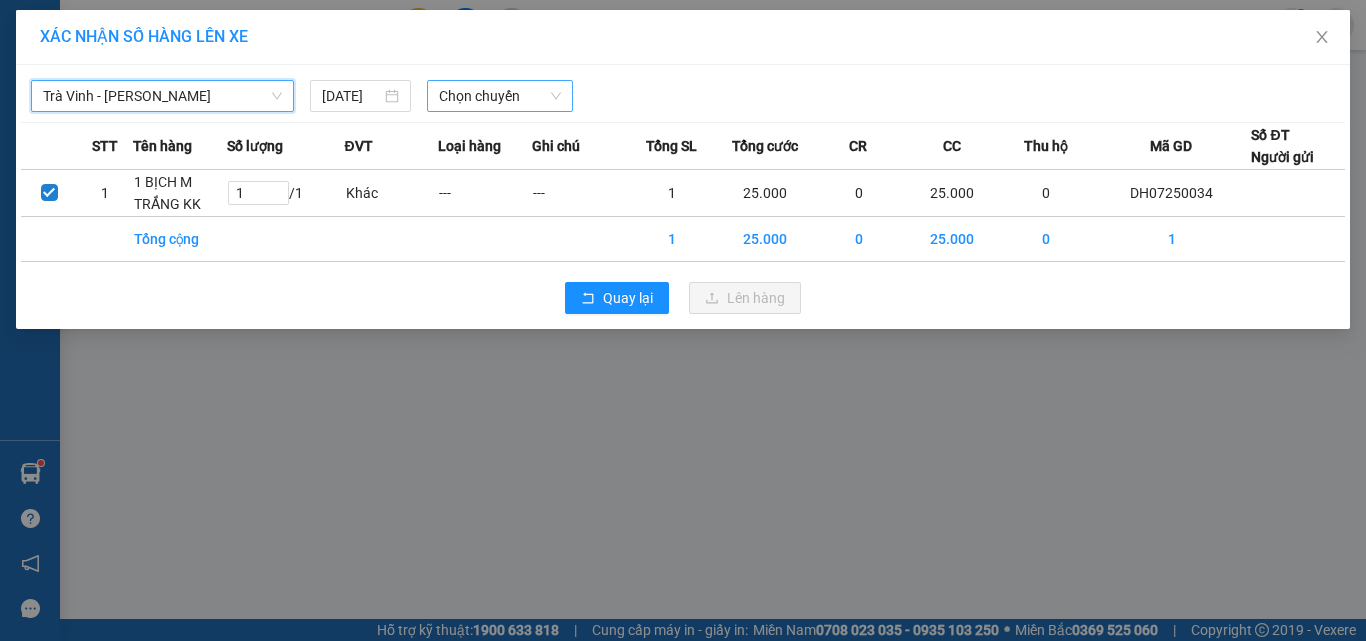 click on "Chọn chuyến" at bounding box center [500, 96] 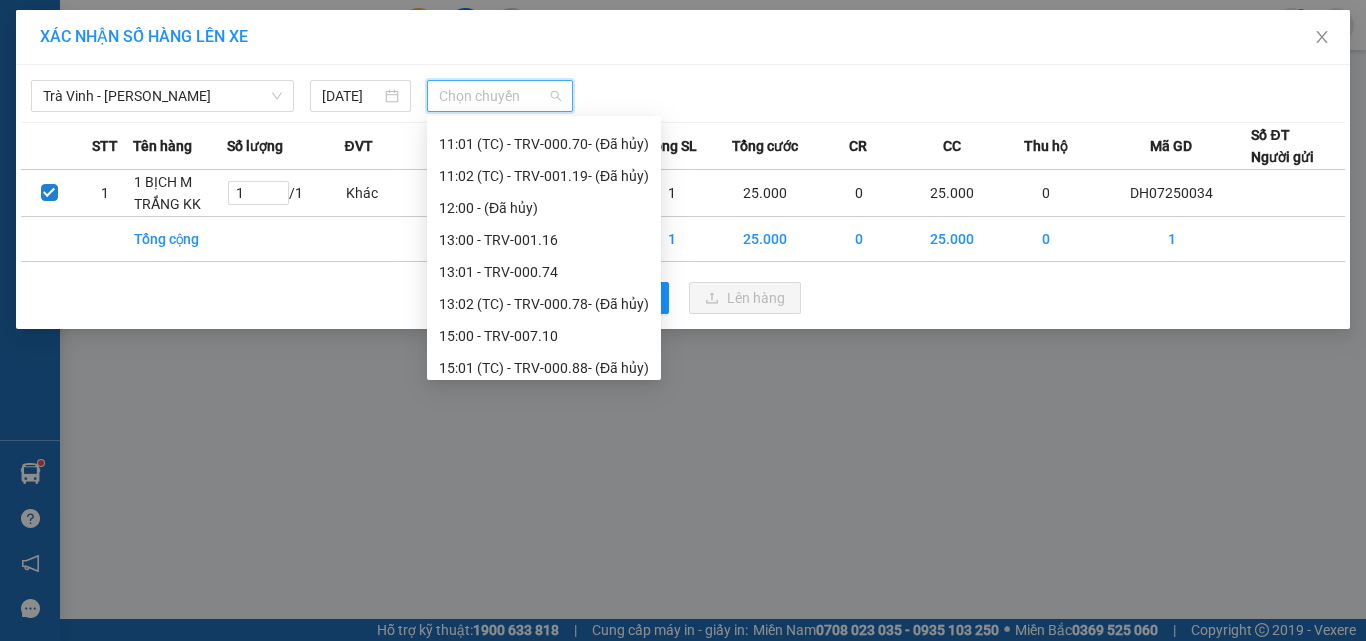 scroll, scrollTop: 500, scrollLeft: 0, axis: vertical 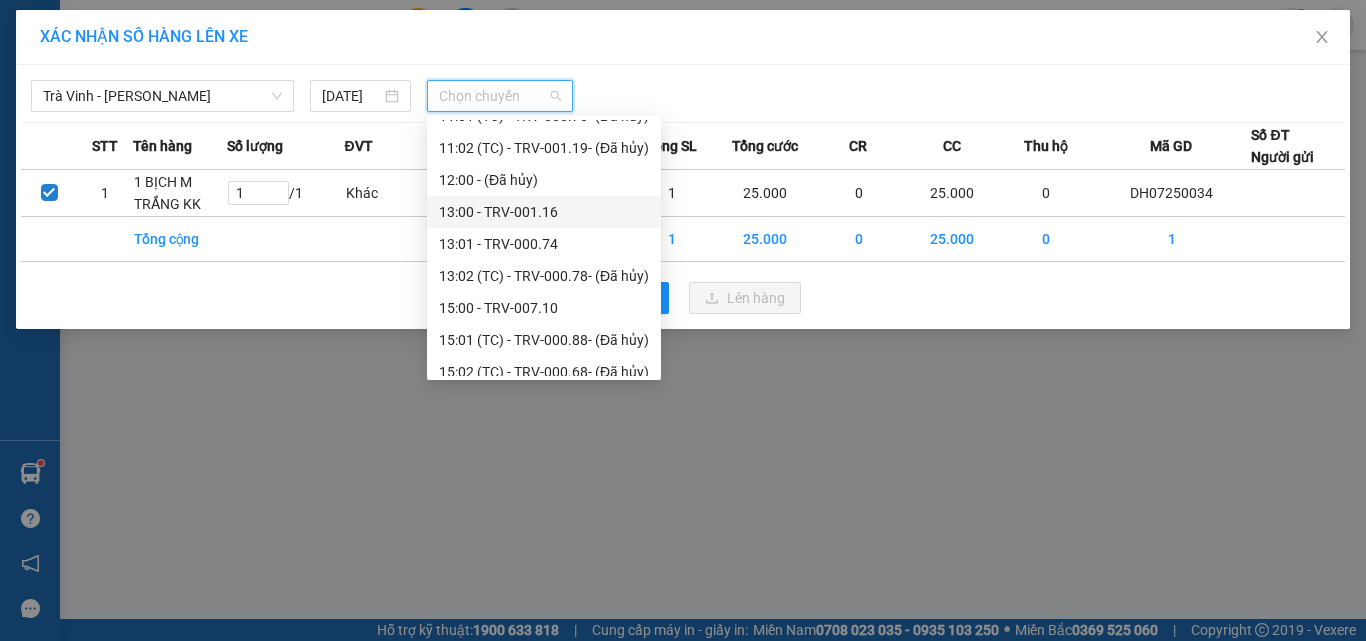 click on "13:00     - TRV-001.16" at bounding box center (544, 212) 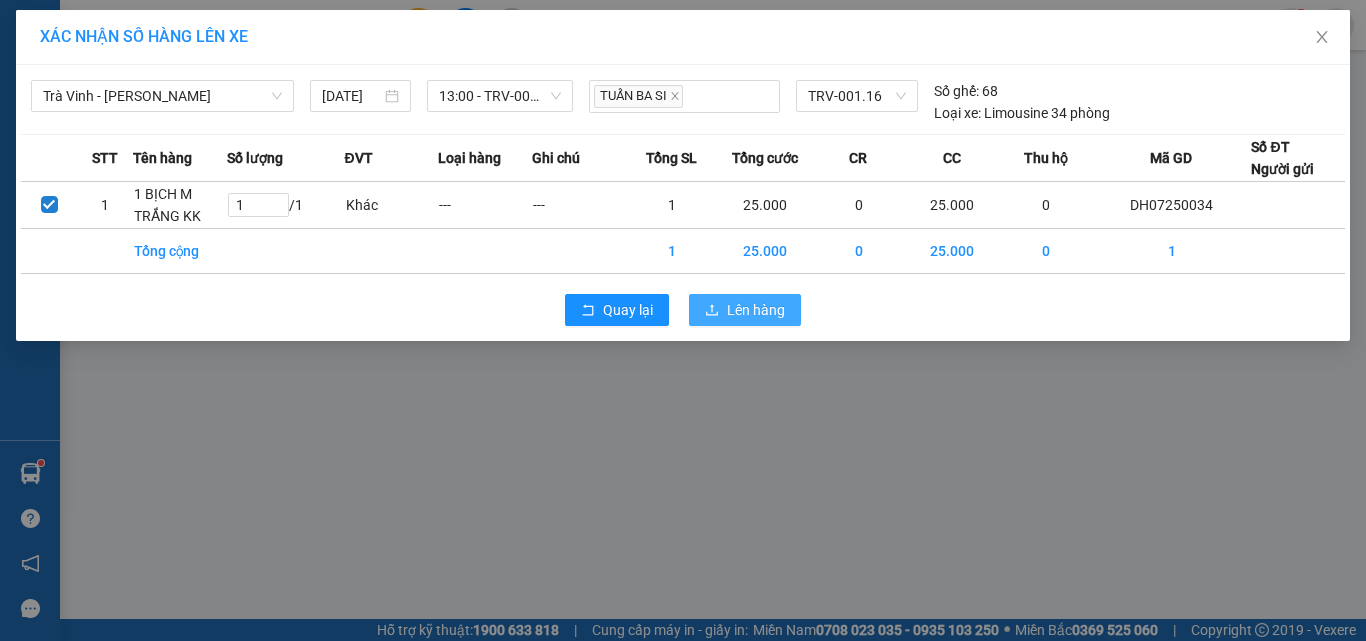 click on "Lên hàng" at bounding box center (756, 310) 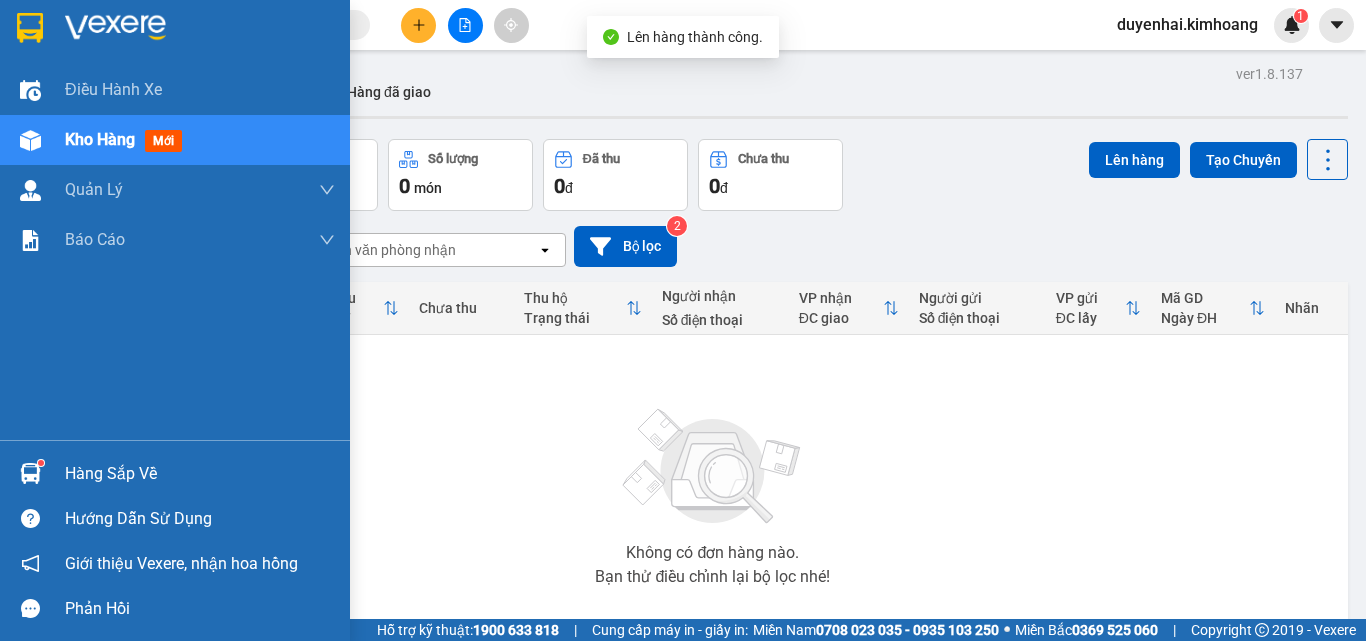 click on "Hàng sắp về" at bounding box center (175, 473) 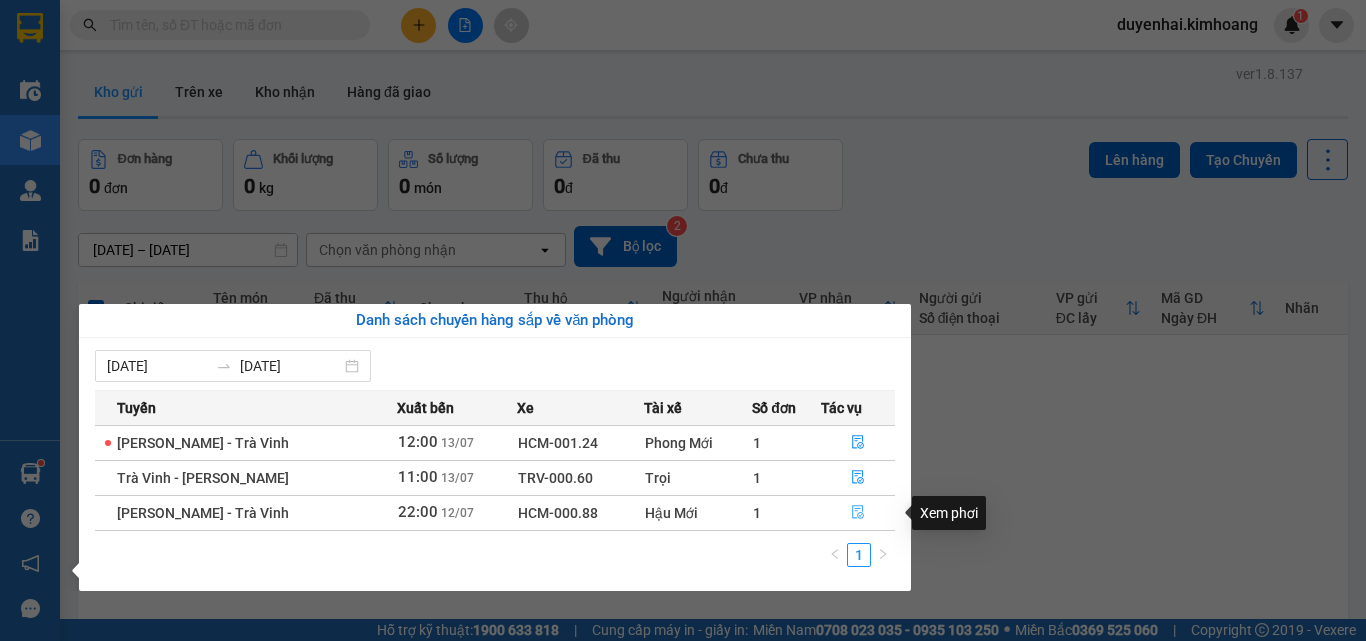 click at bounding box center (858, 513) 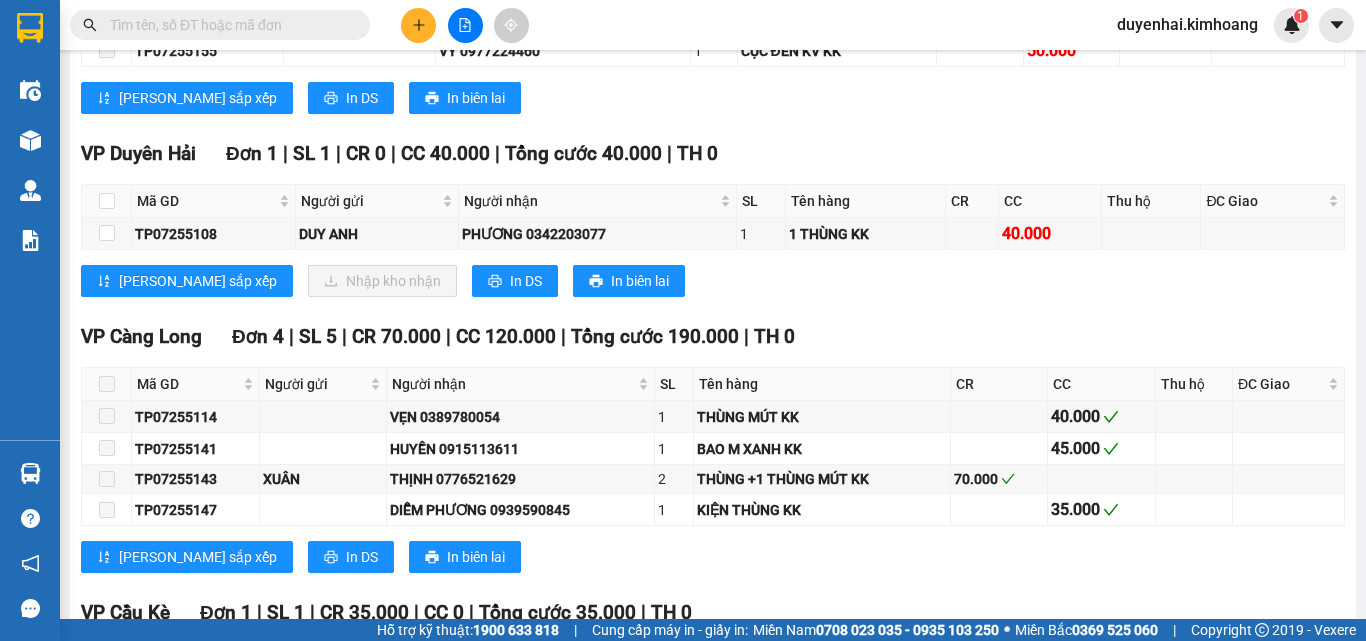 scroll, scrollTop: 2300, scrollLeft: 0, axis: vertical 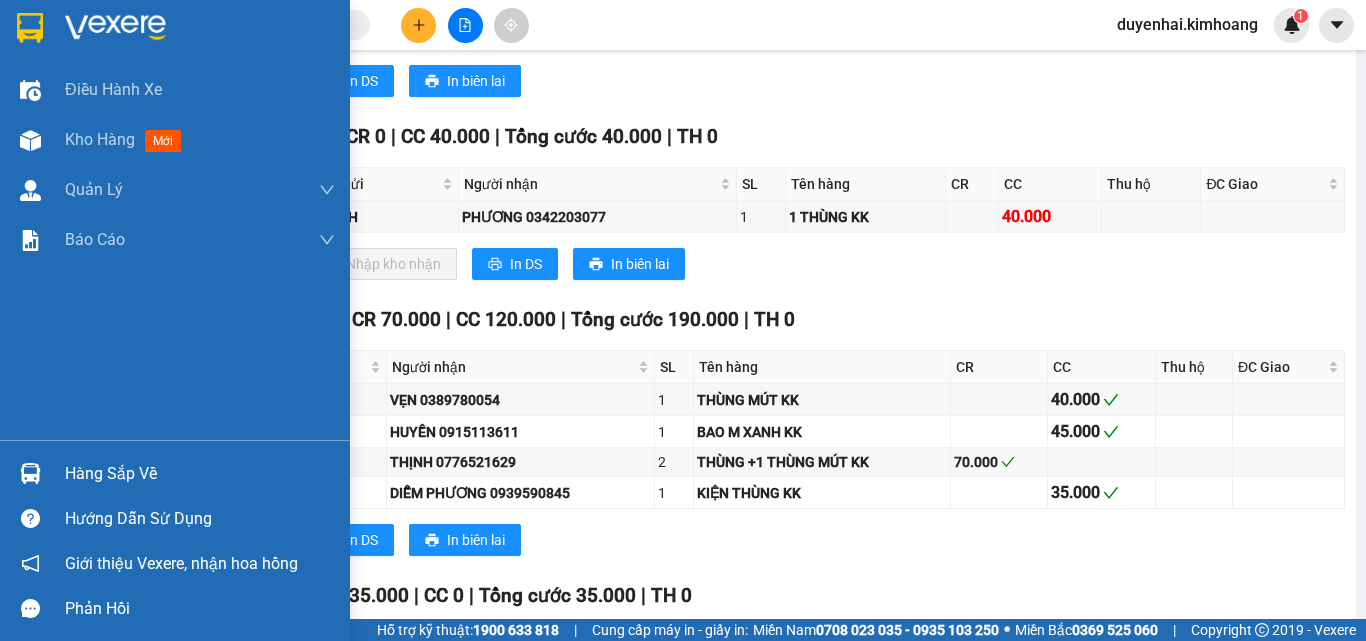 click on "Hàng sắp về" at bounding box center (200, 474) 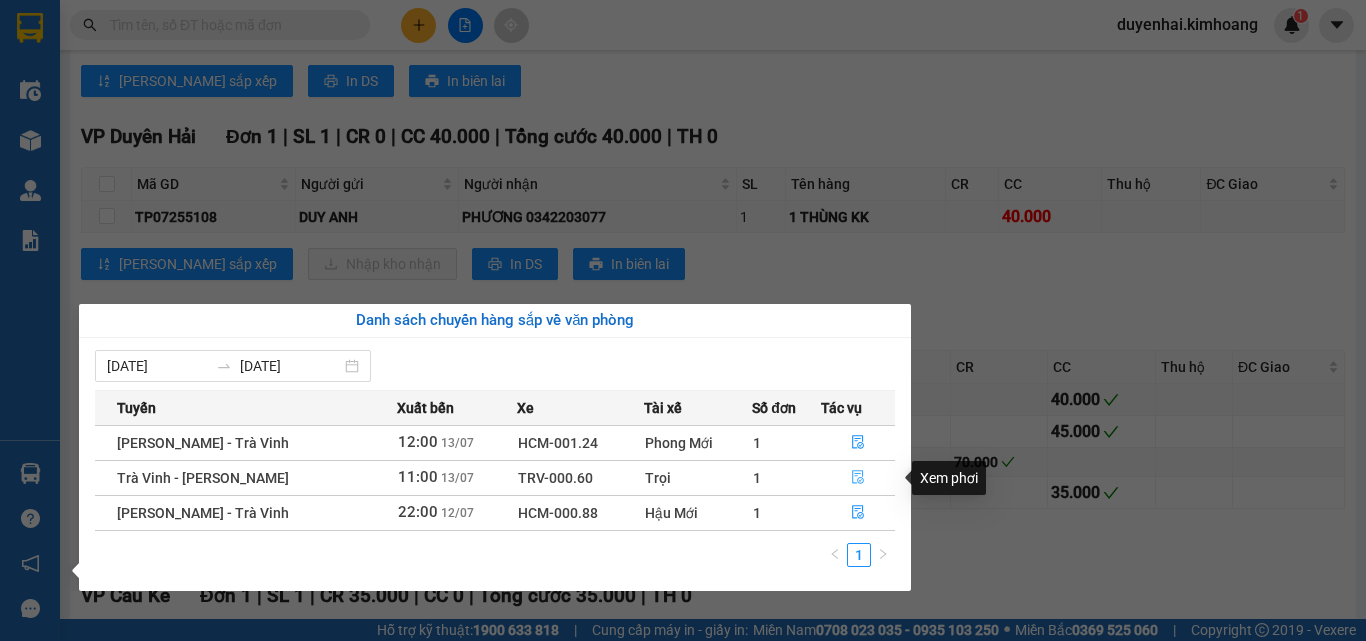 click 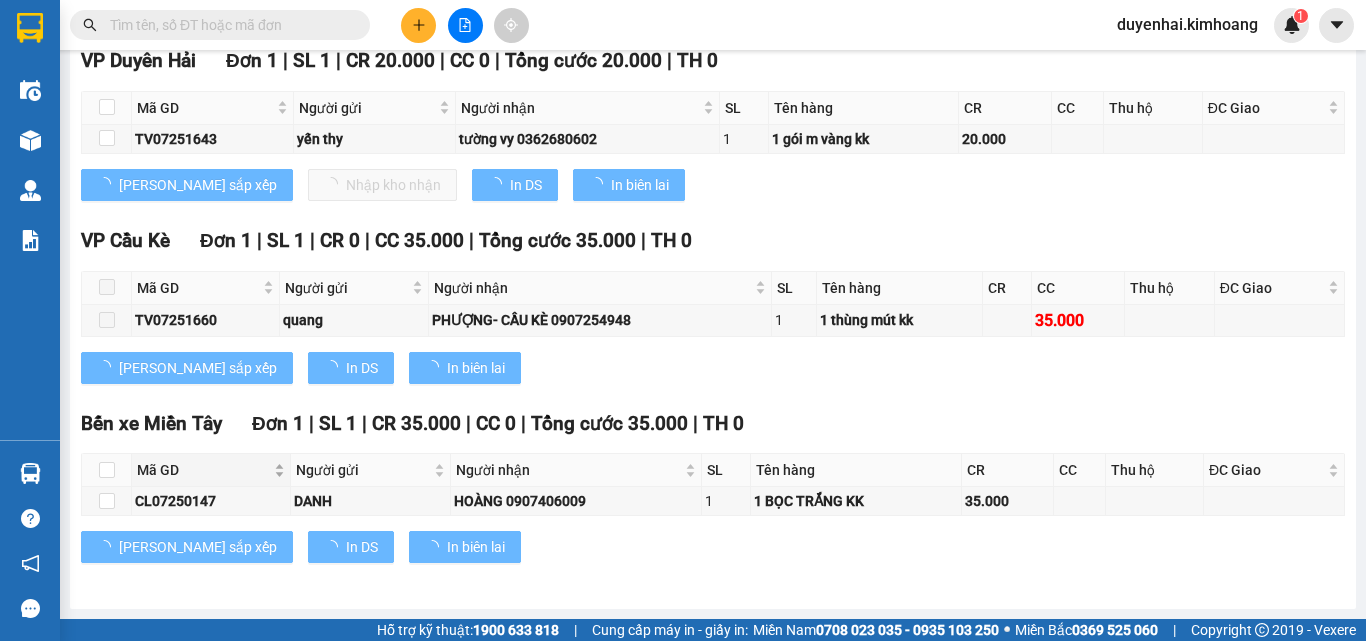 type on "[DATE]" 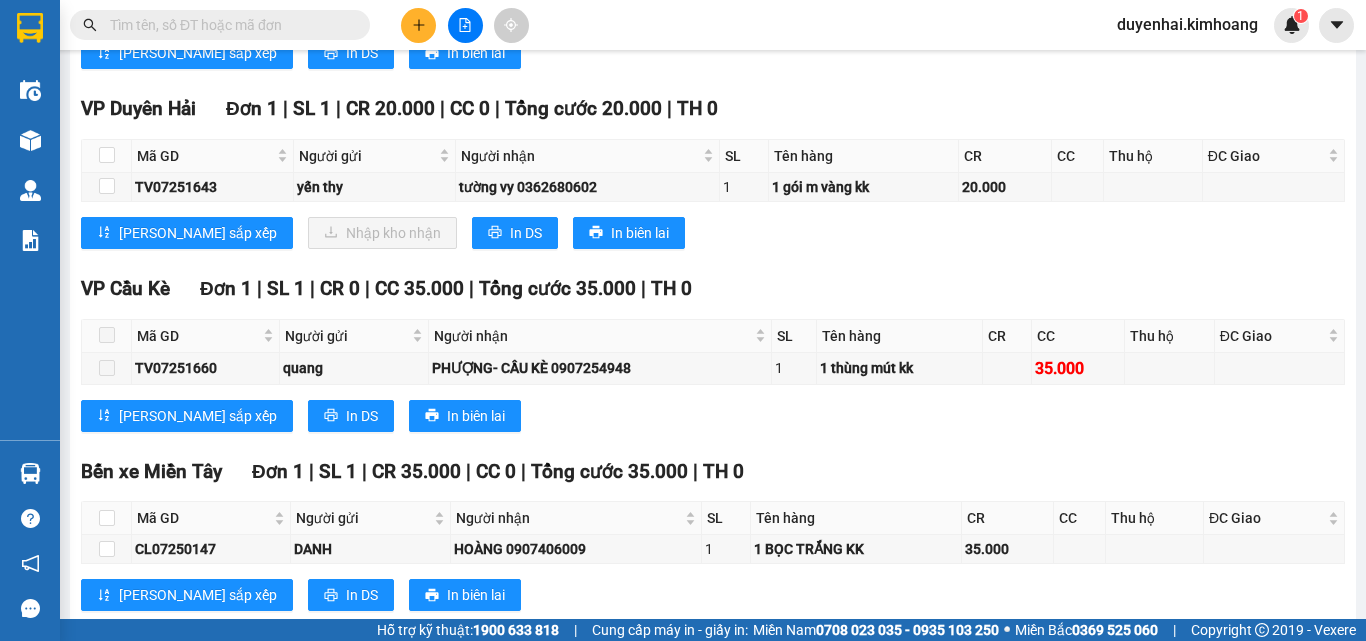 scroll, scrollTop: 1370, scrollLeft: 0, axis: vertical 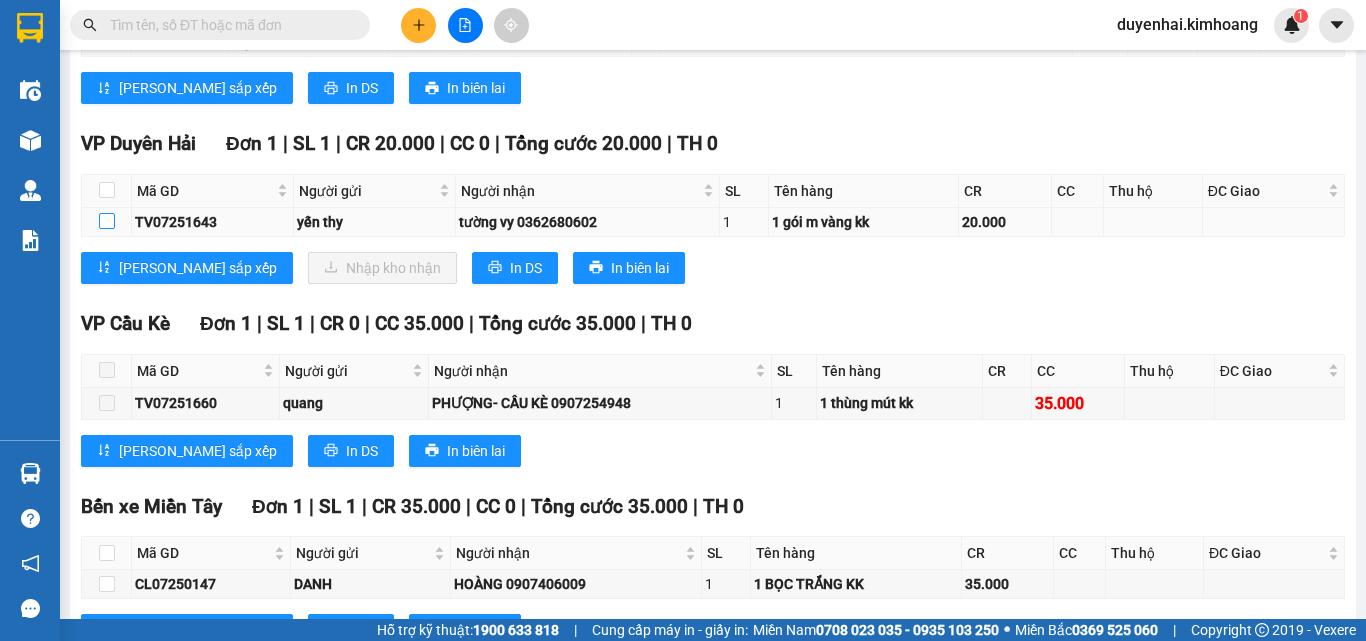 click at bounding box center [107, 221] 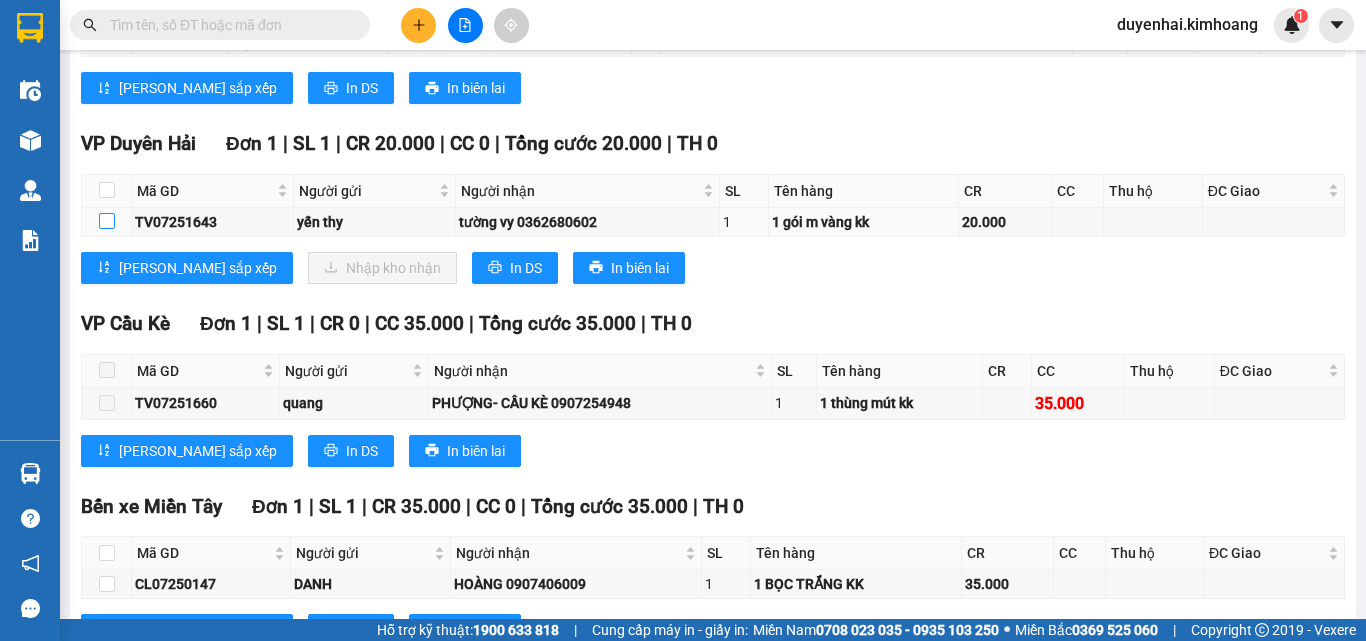checkbox on "true" 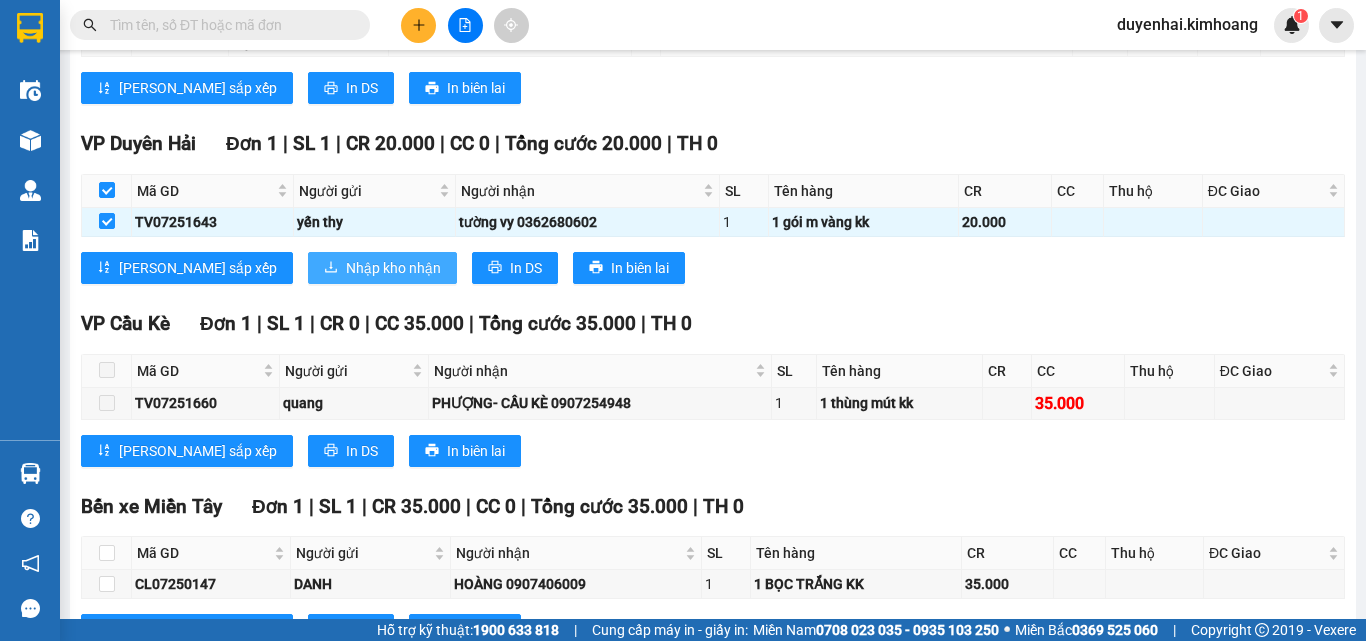 click on "Nhập kho nhận" at bounding box center [393, 268] 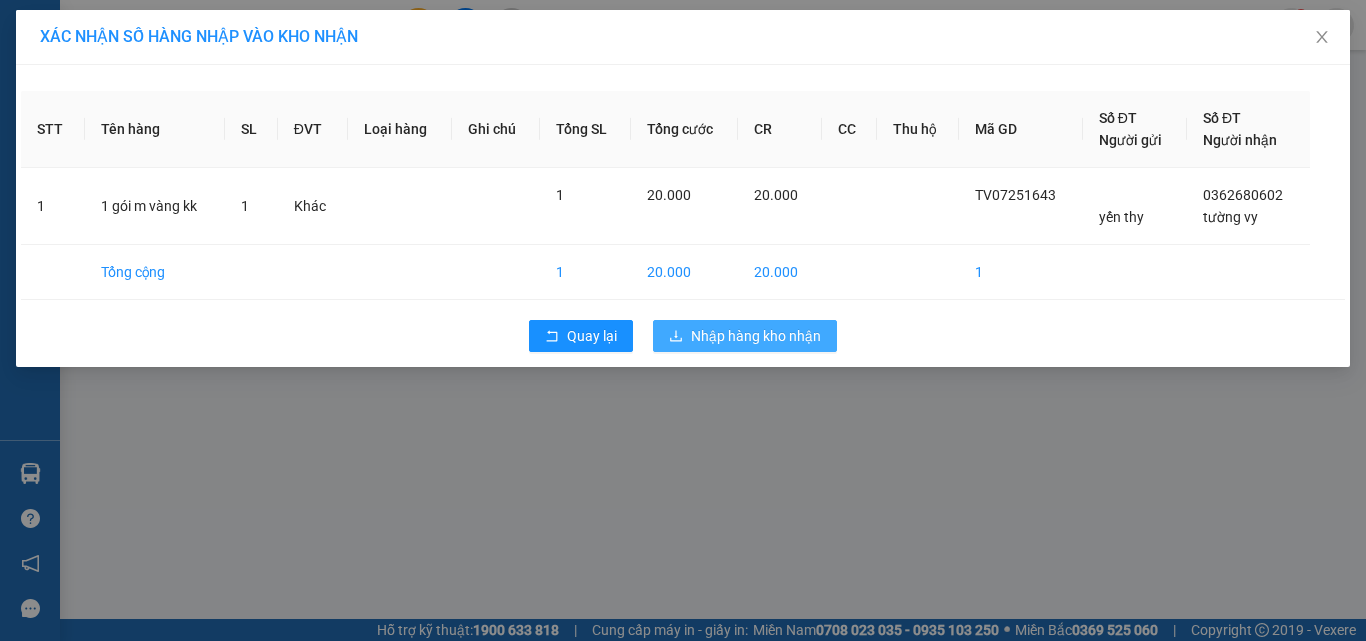 click on "Nhập hàng kho nhận" at bounding box center [745, 336] 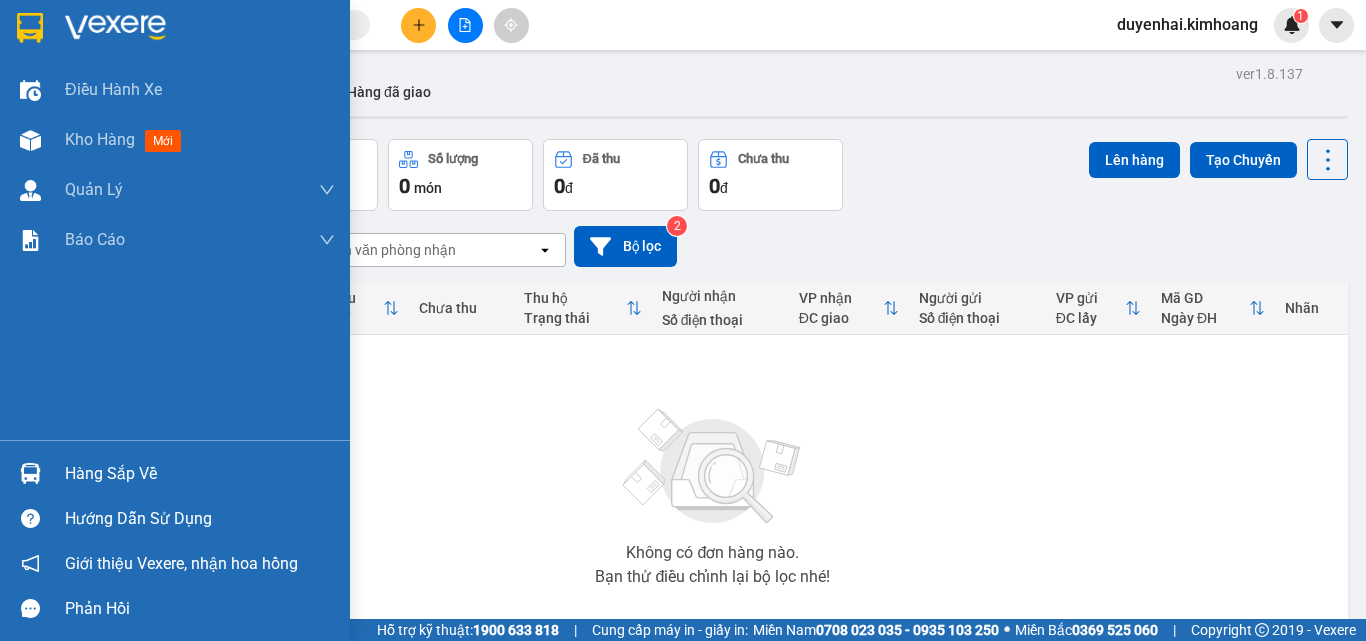 click on "Hàng sắp về" at bounding box center [200, 474] 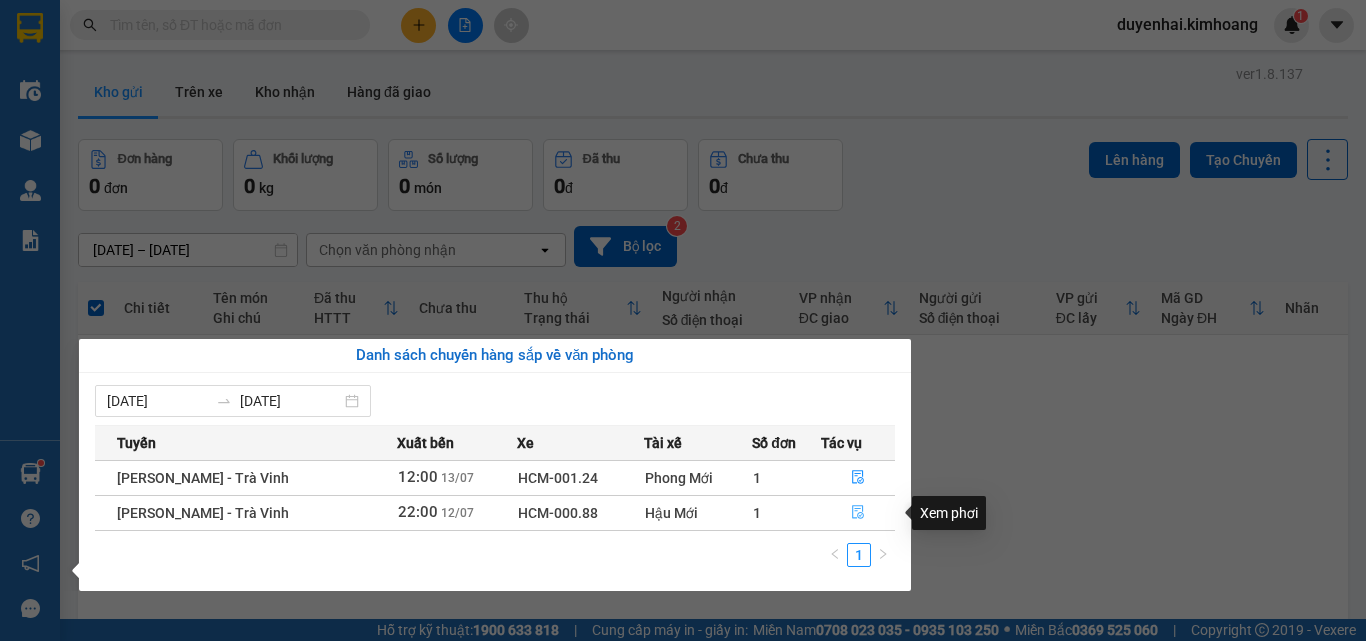 click at bounding box center (858, 513) 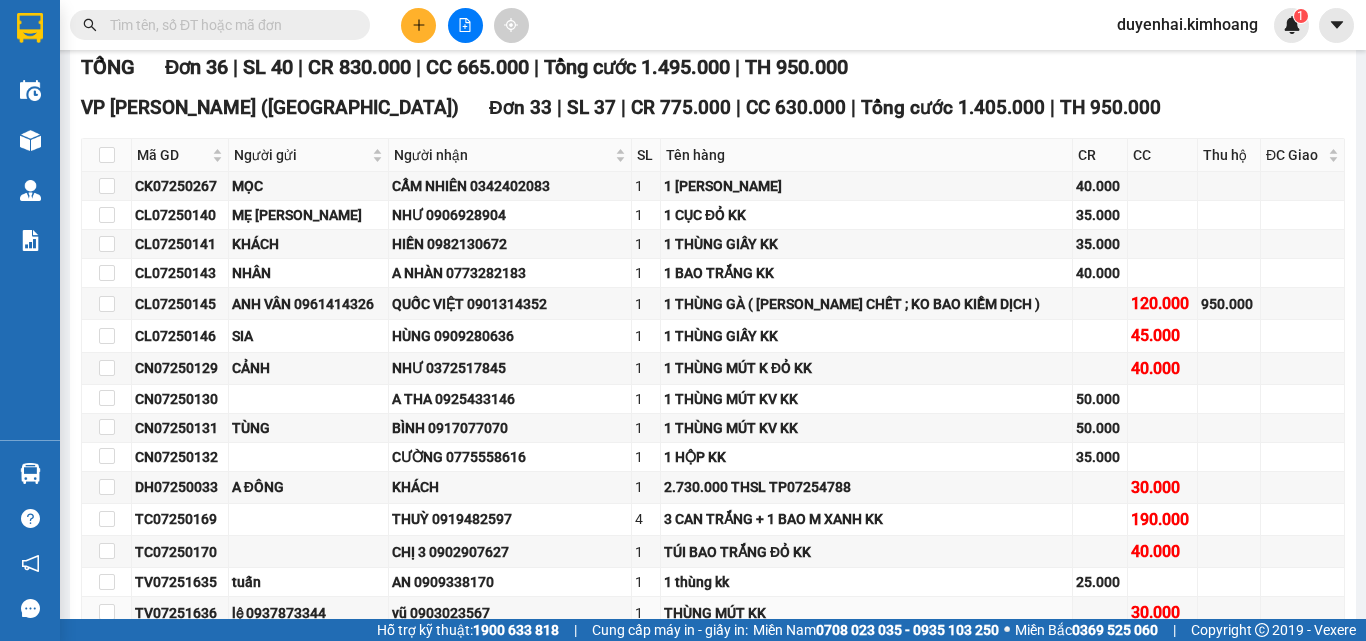 scroll, scrollTop: 600, scrollLeft: 0, axis: vertical 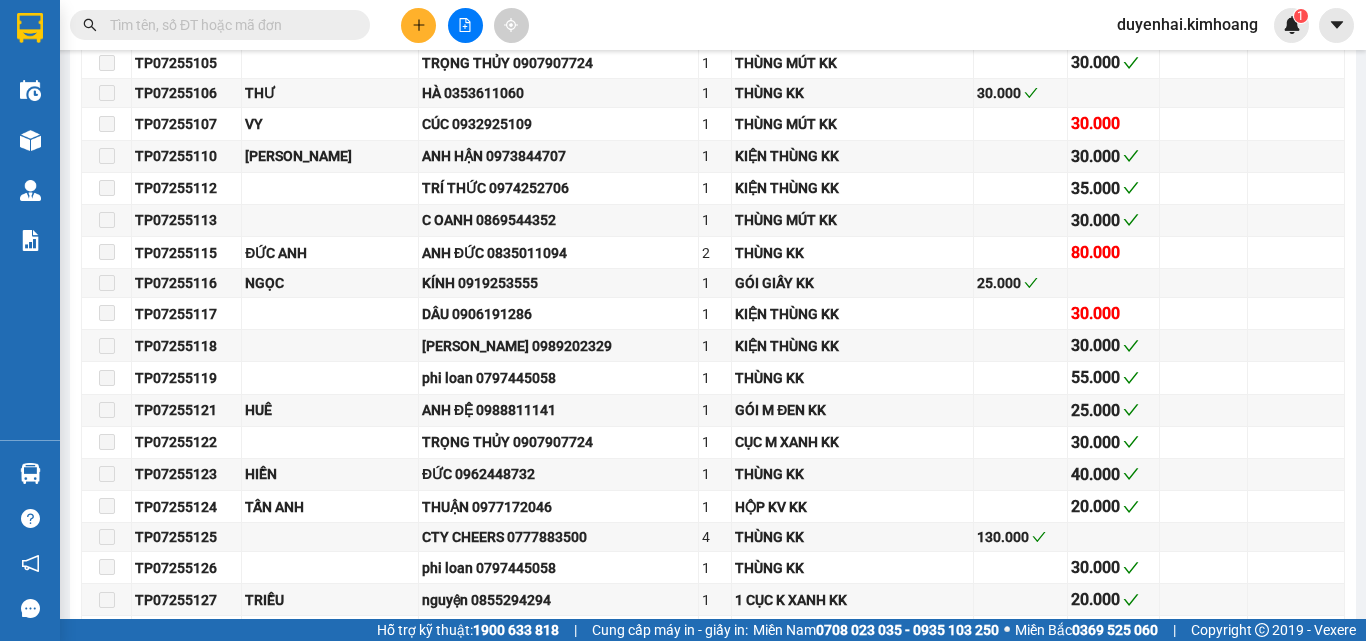 type on "[DATE]" 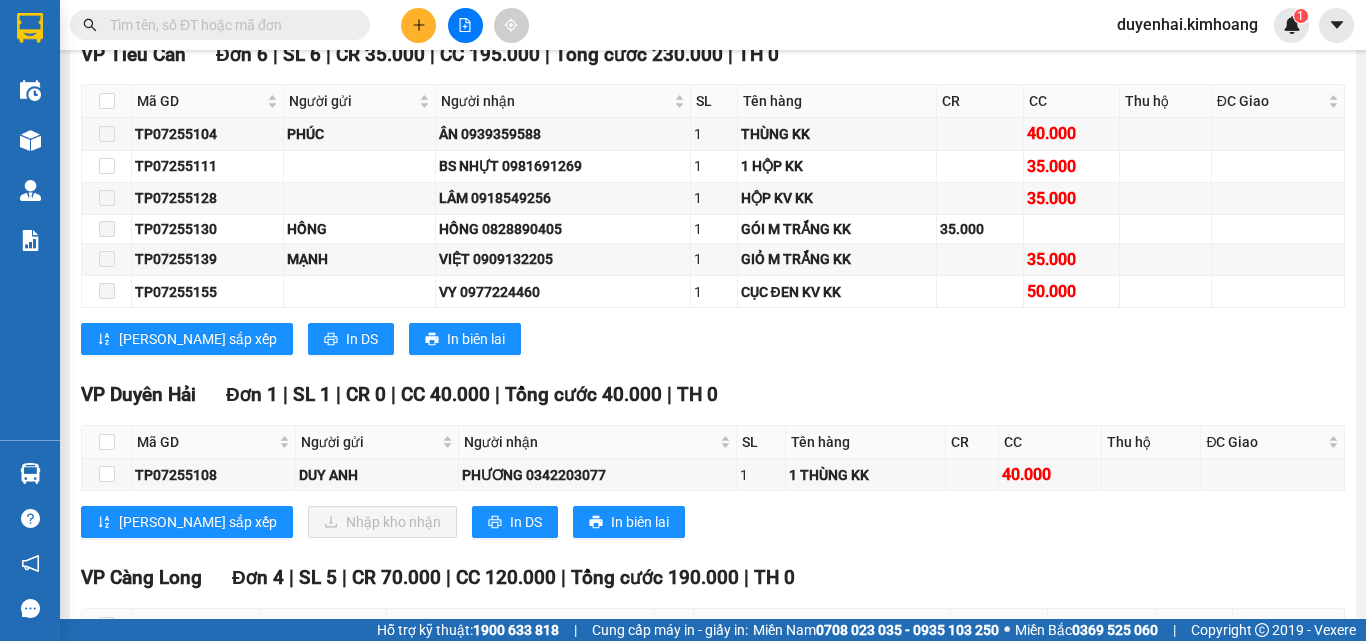 scroll, scrollTop: 2088, scrollLeft: 0, axis: vertical 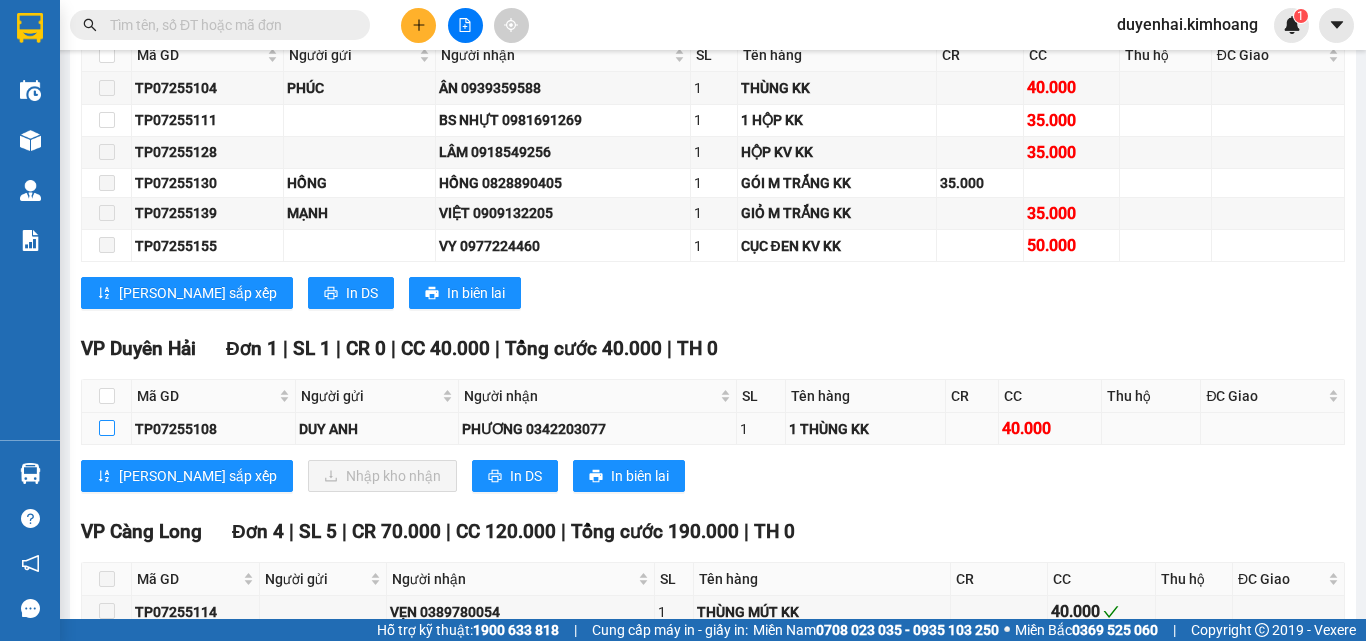 click at bounding box center [107, 428] 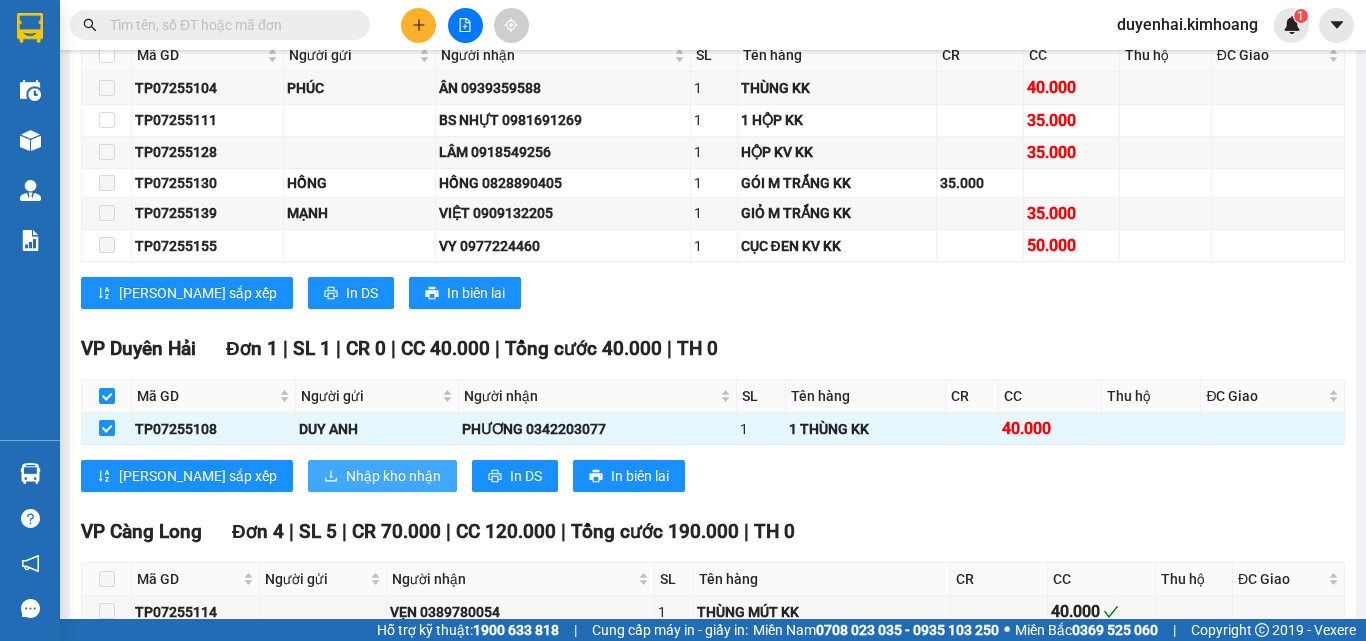 click on "Nhập kho nhận" at bounding box center [393, 476] 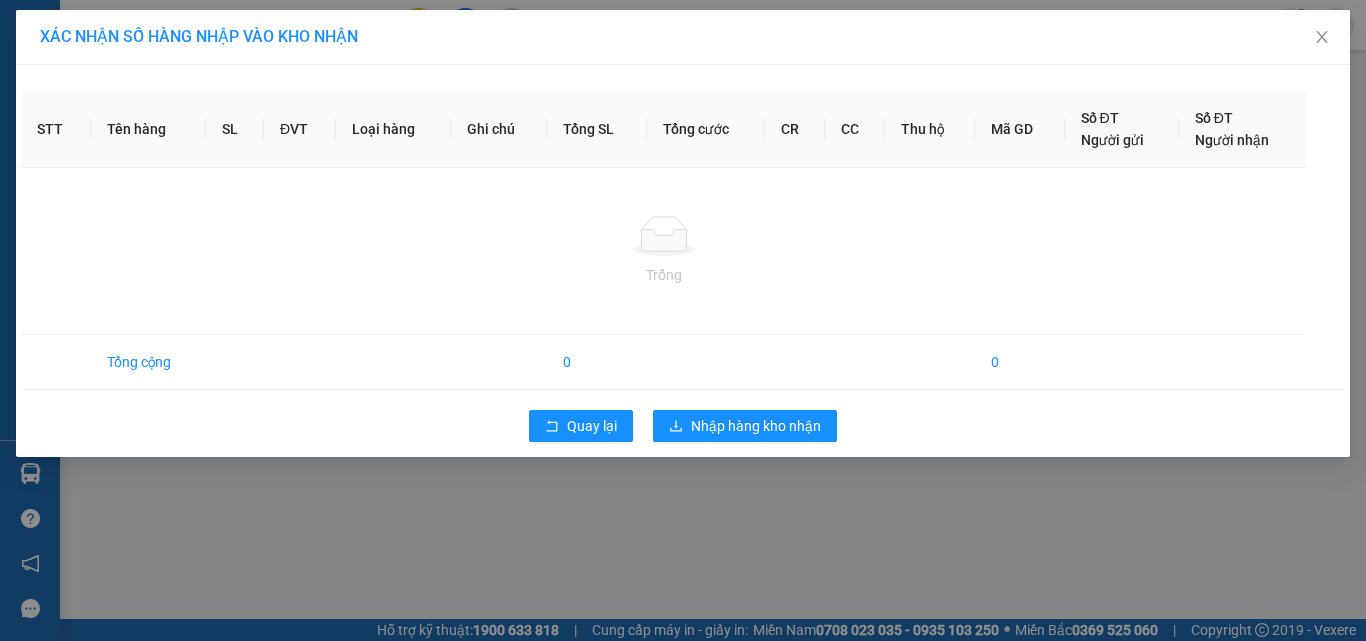 scroll, scrollTop: 0, scrollLeft: 0, axis: both 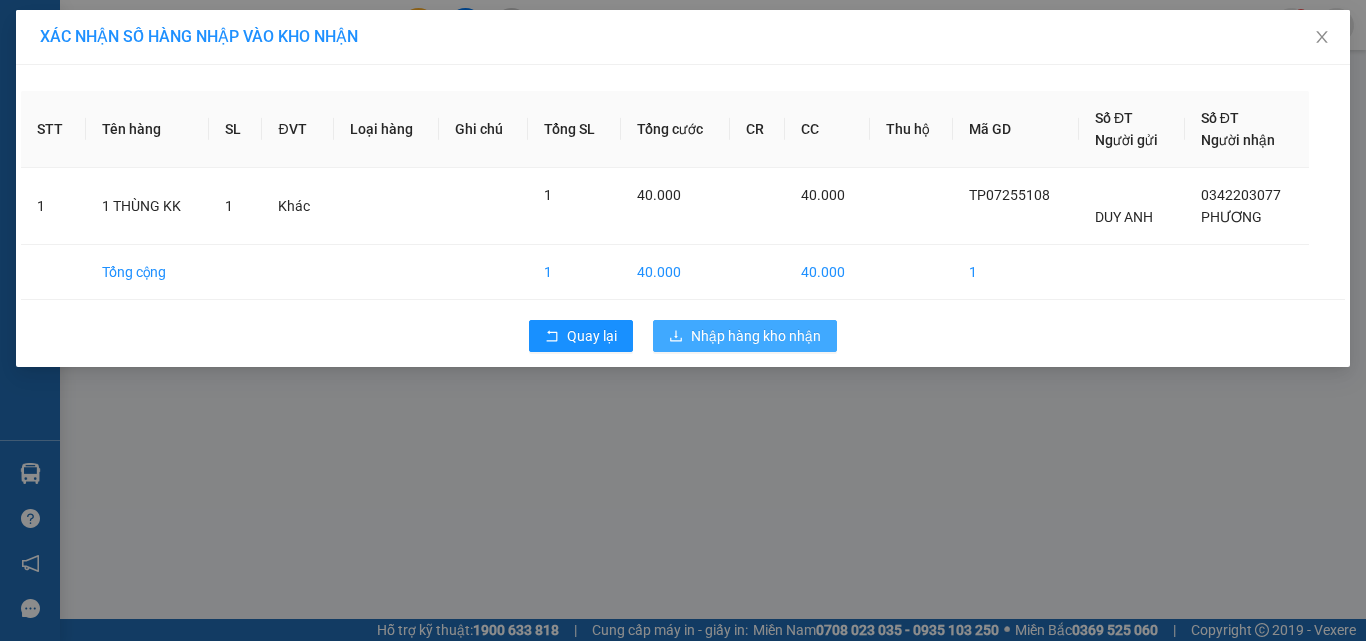 click on "Nhập hàng kho nhận" at bounding box center (756, 336) 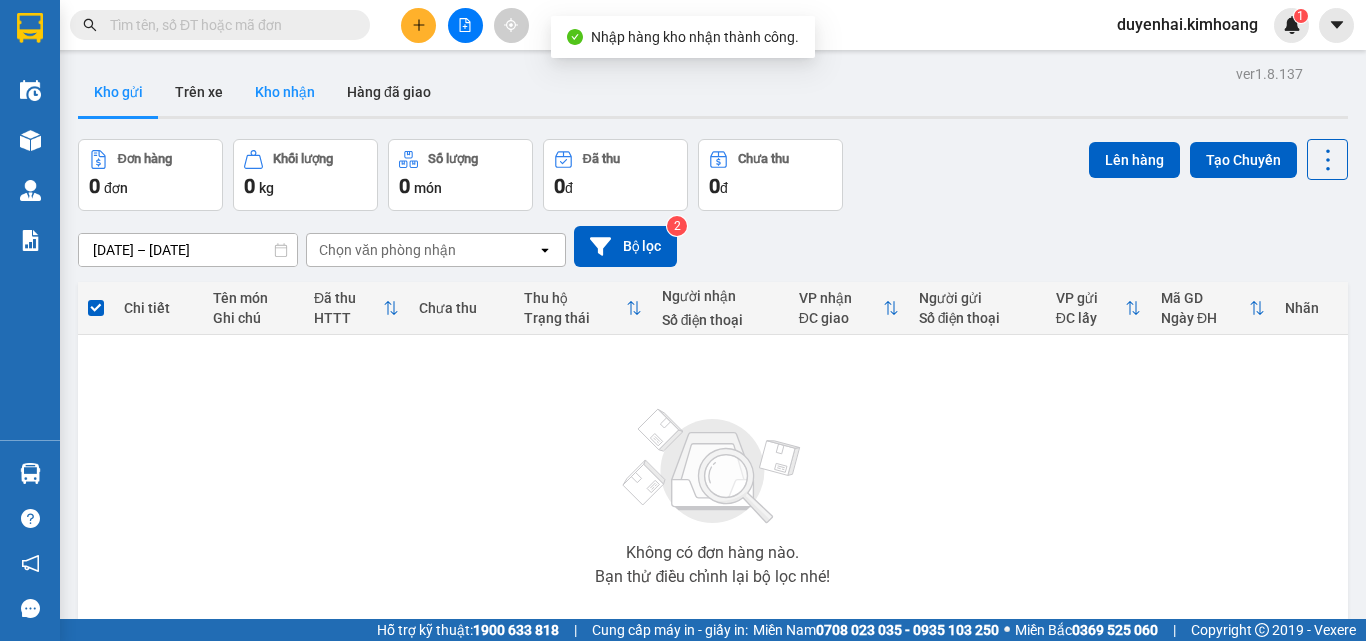 click on "Kho nhận" at bounding box center [285, 92] 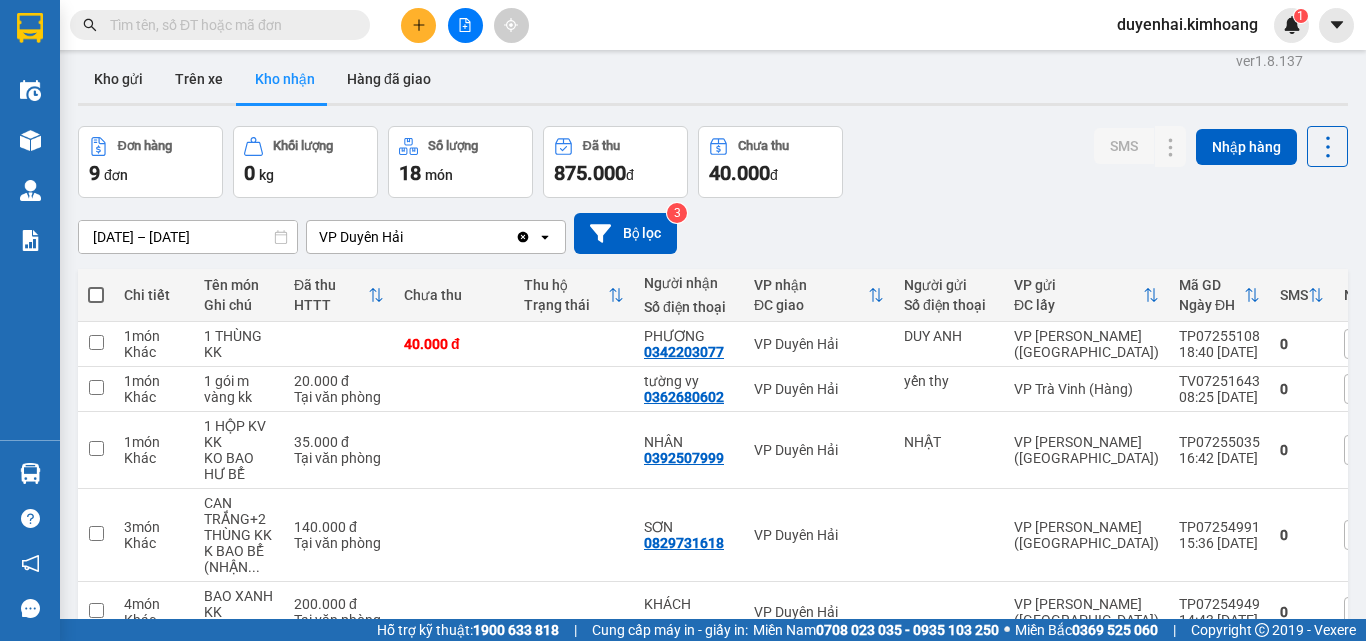scroll, scrollTop: 0, scrollLeft: 0, axis: both 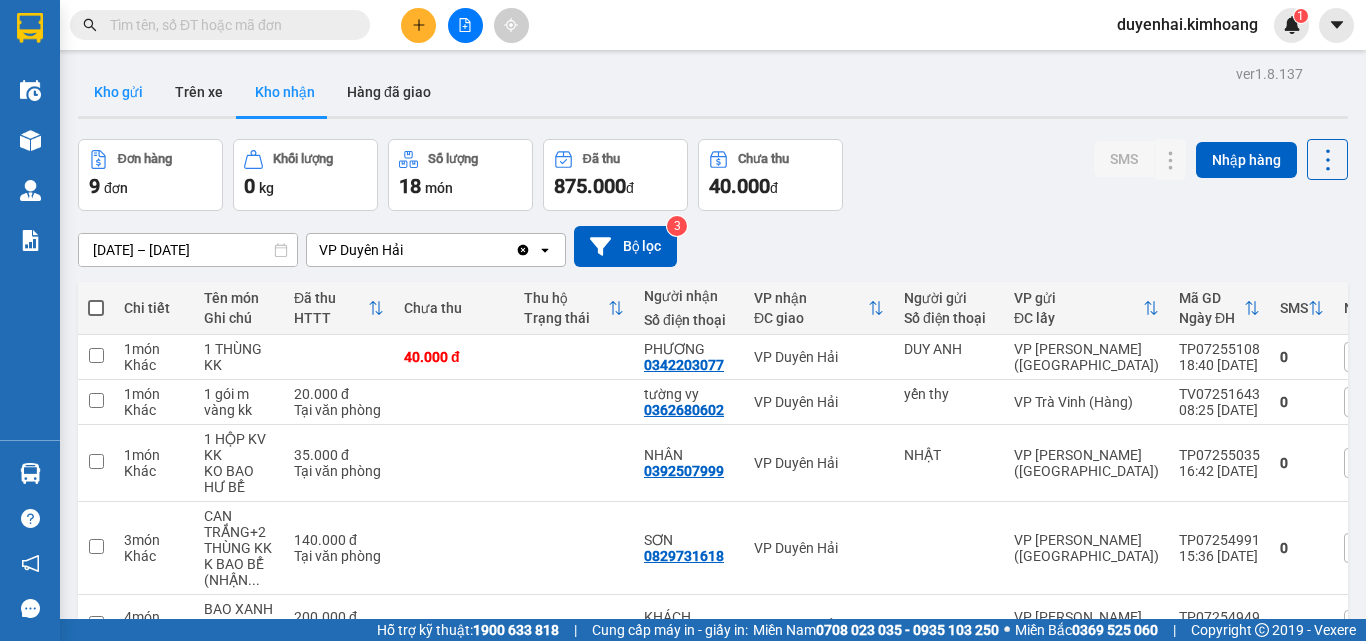 click on "Kho gửi" at bounding box center [118, 92] 